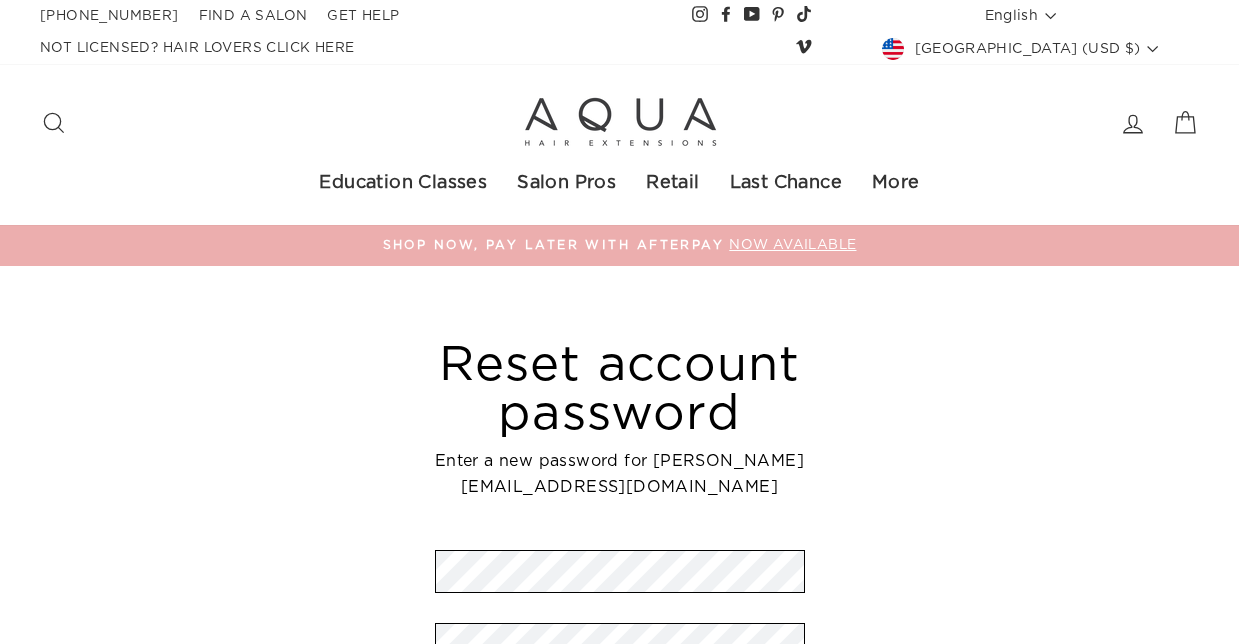 scroll, scrollTop: 0, scrollLeft: 0, axis: both 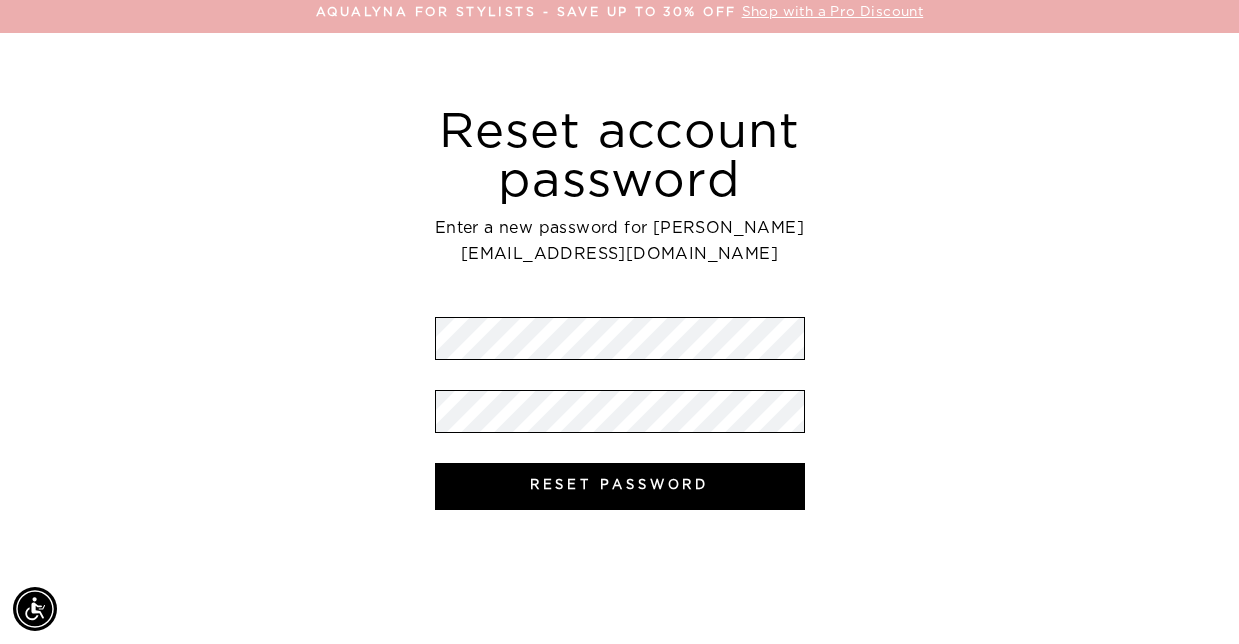 click on "Reset account password
Enter a new password for steve@salon427.com
Password
Confirm Password
Reset Password" at bounding box center (620, 271) 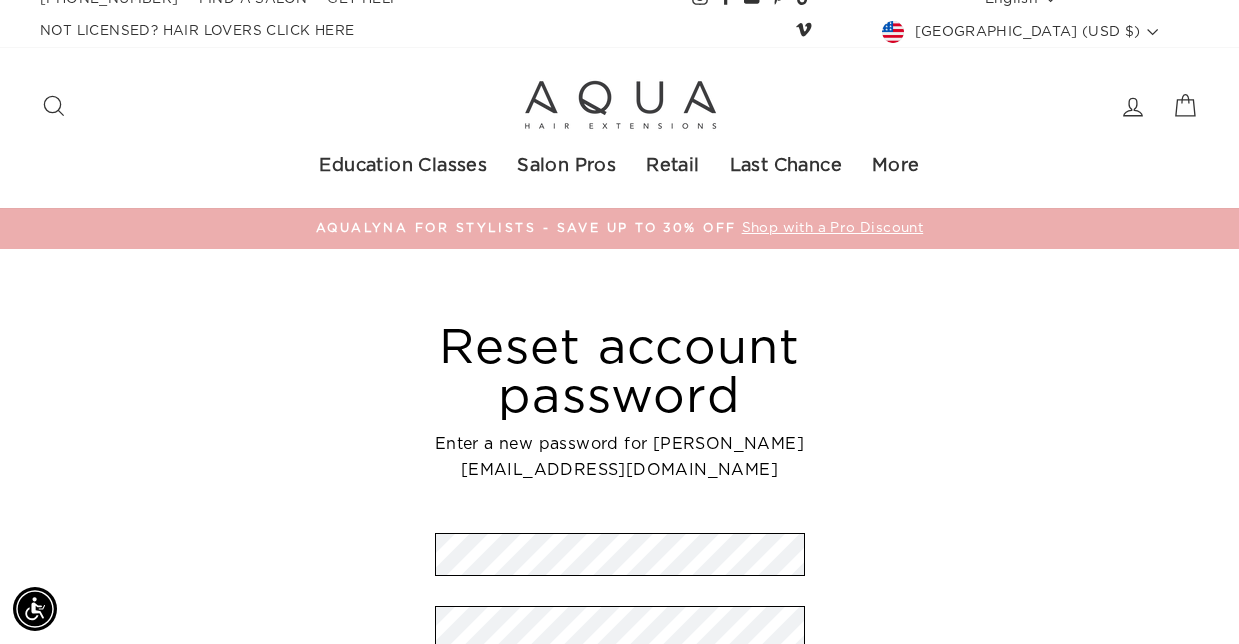 scroll, scrollTop: 16, scrollLeft: 0, axis: vertical 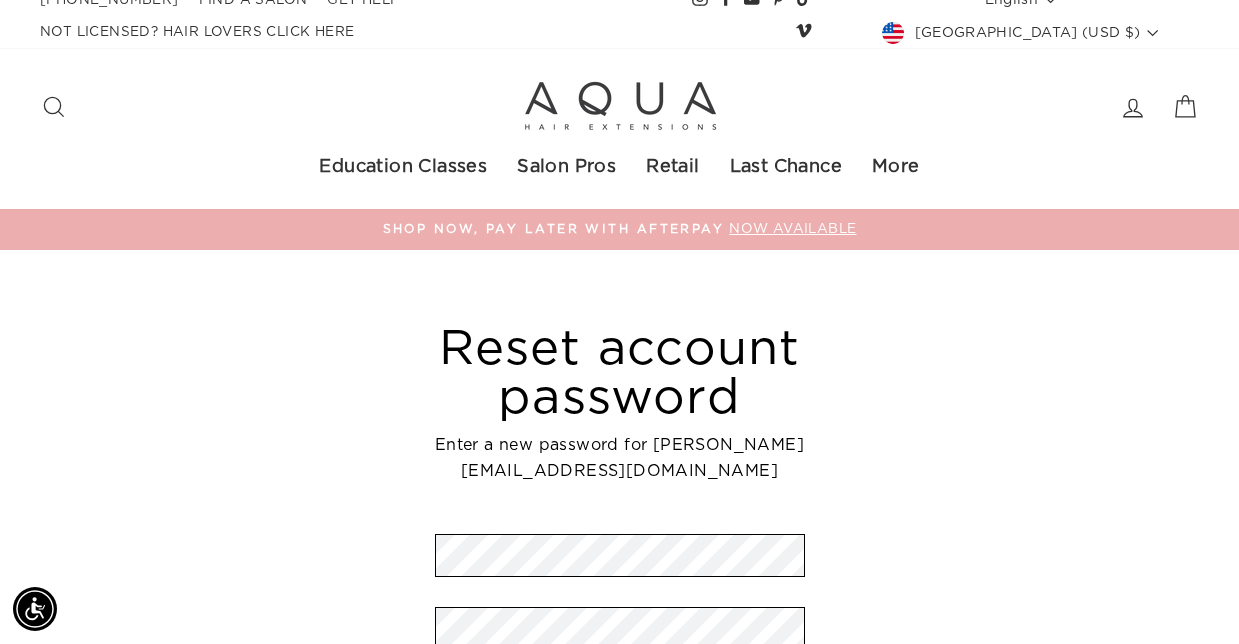 click on "Enter a new password for steve@salon427.com" at bounding box center [620, 458] 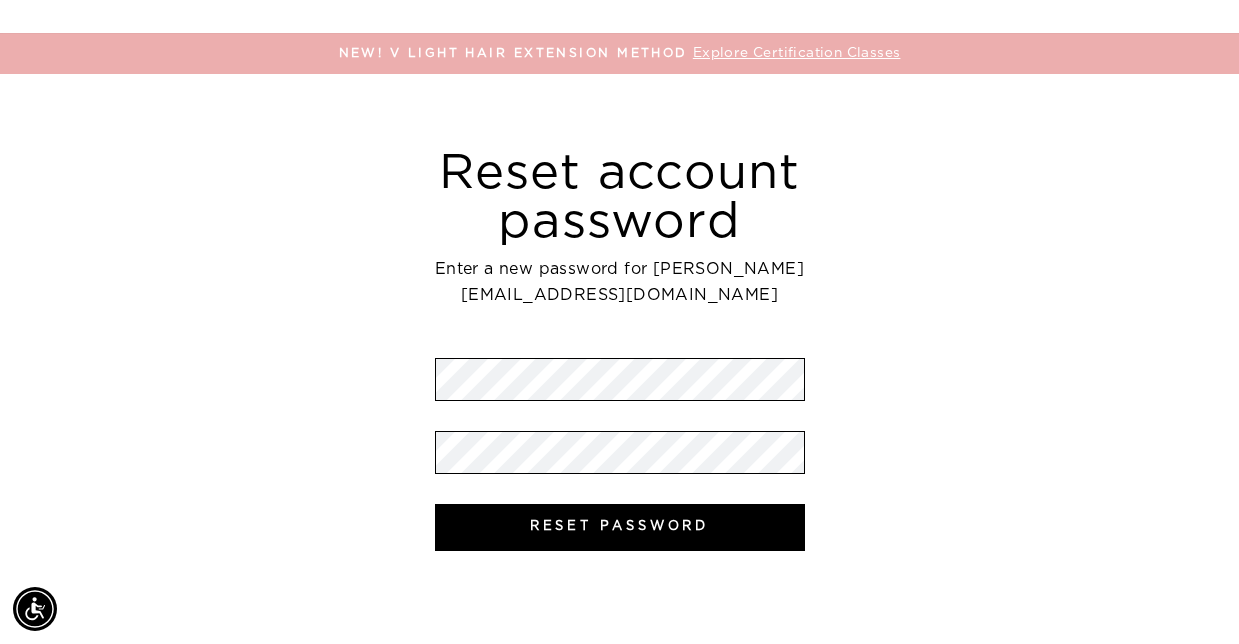 scroll, scrollTop: 198, scrollLeft: 0, axis: vertical 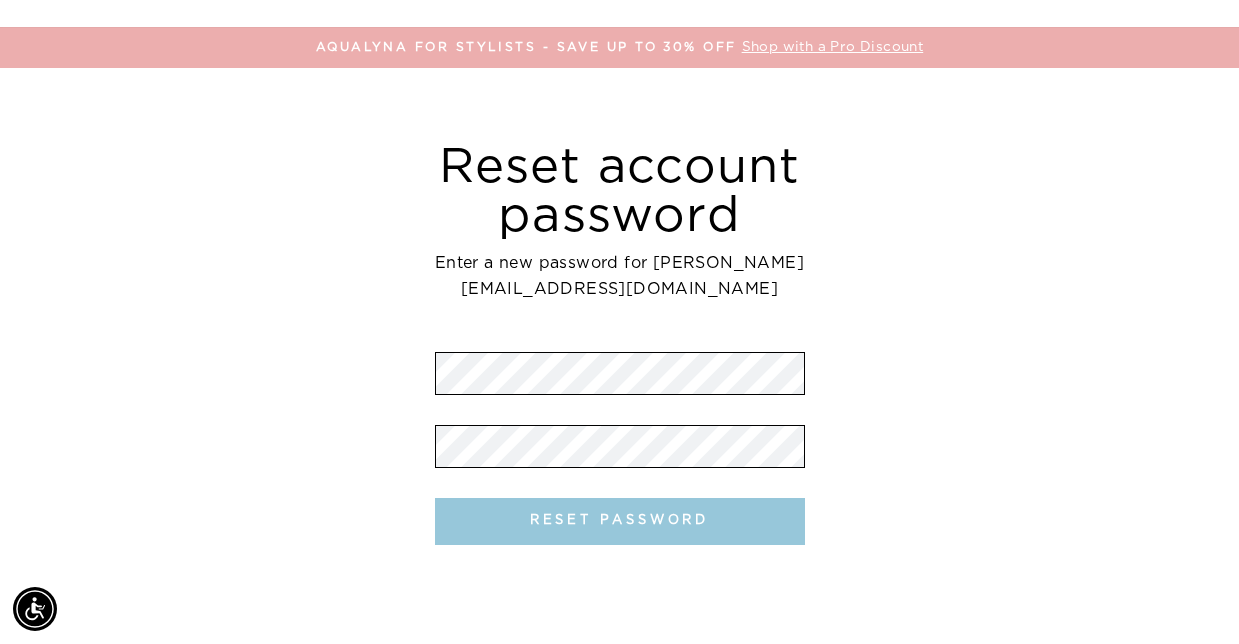 click on "Reset Password" at bounding box center (620, 521) 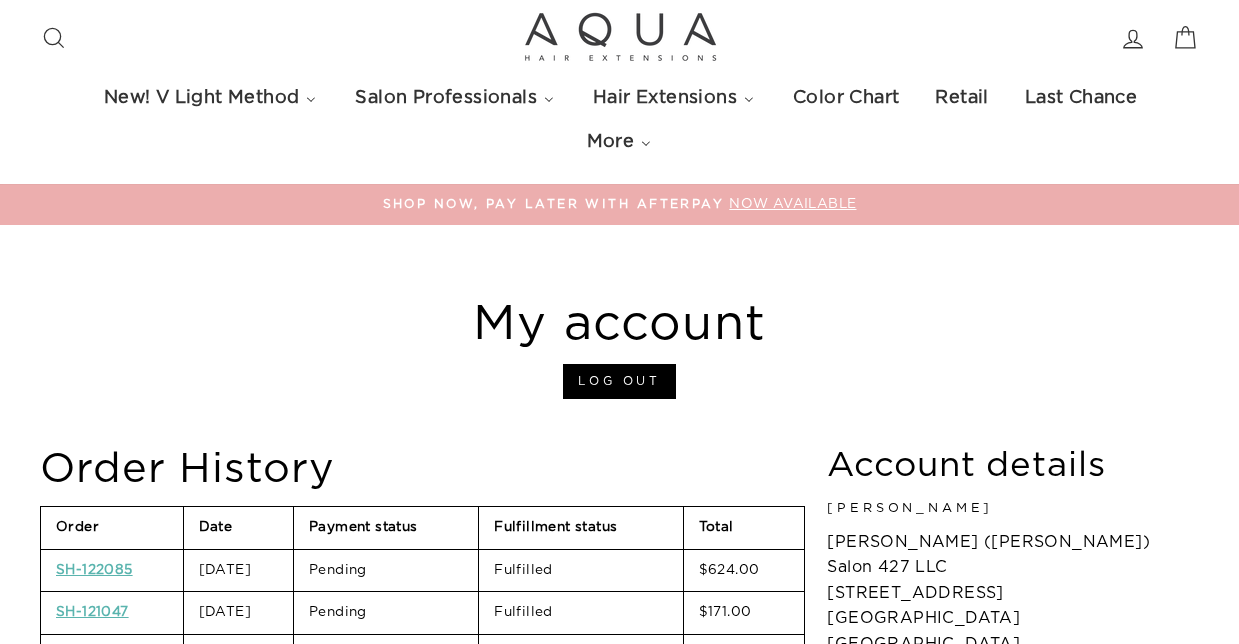 scroll, scrollTop: 0, scrollLeft: 0, axis: both 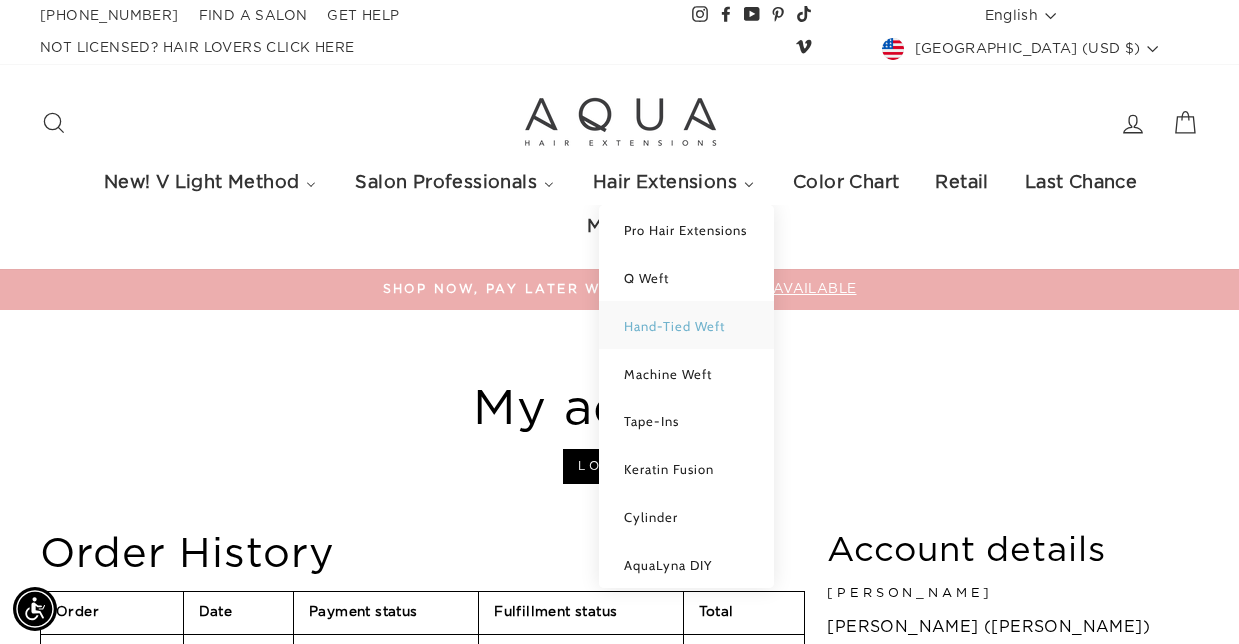click on "Hand-Tied Weft" at bounding box center [674, 326] 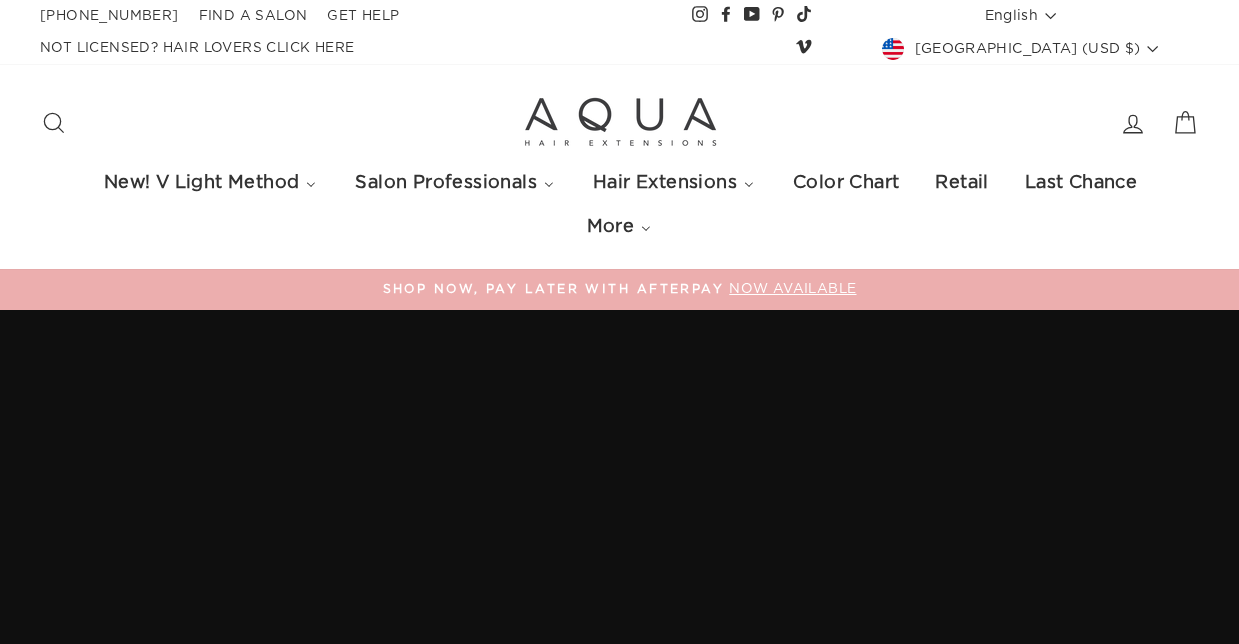 select on "manual" 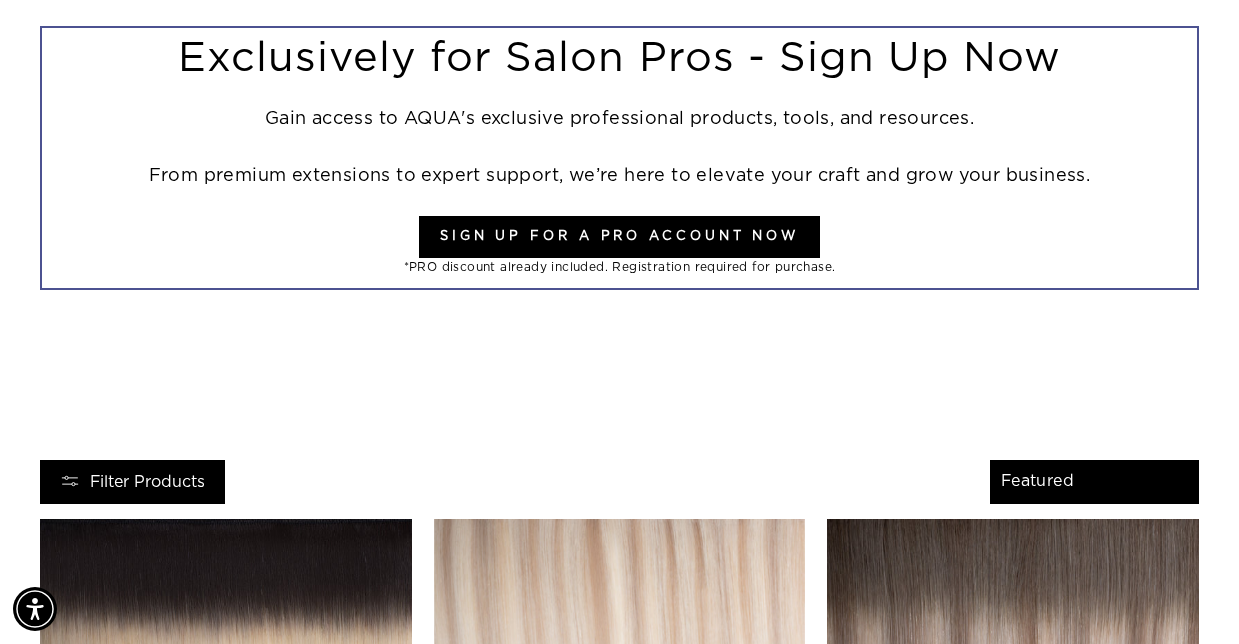scroll, scrollTop: 2042, scrollLeft: 0, axis: vertical 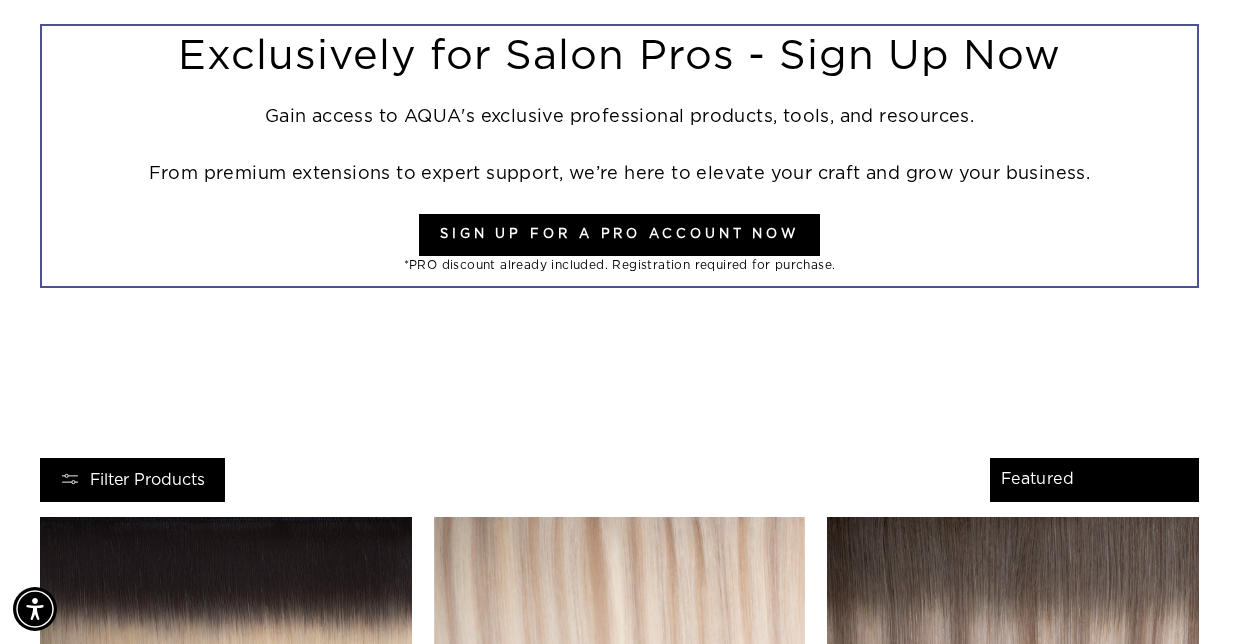 click on "Sign Up For a Pro Account Now" at bounding box center (619, 235) 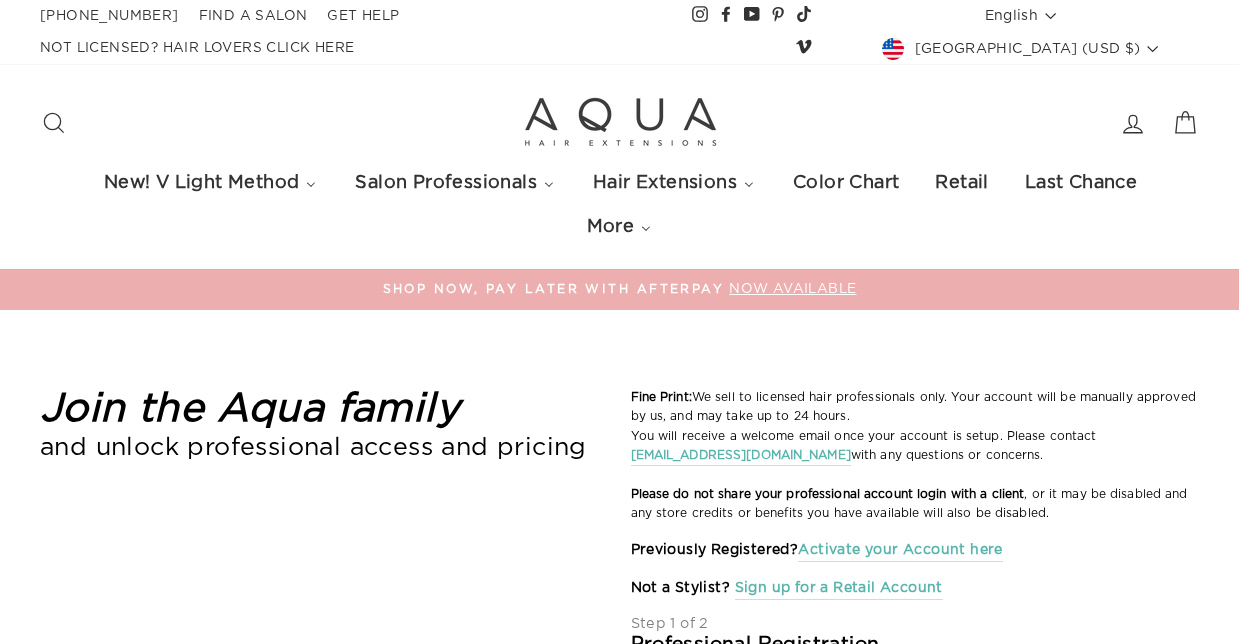 select on "US" 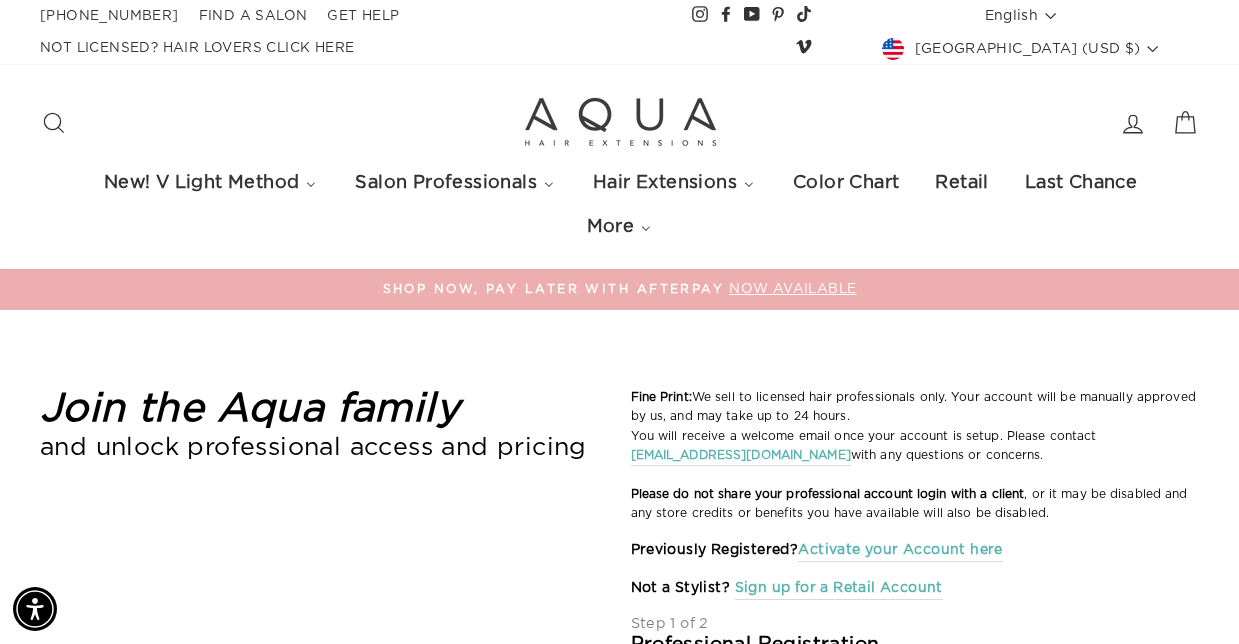 scroll, scrollTop: 0, scrollLeft: 0, axis: both 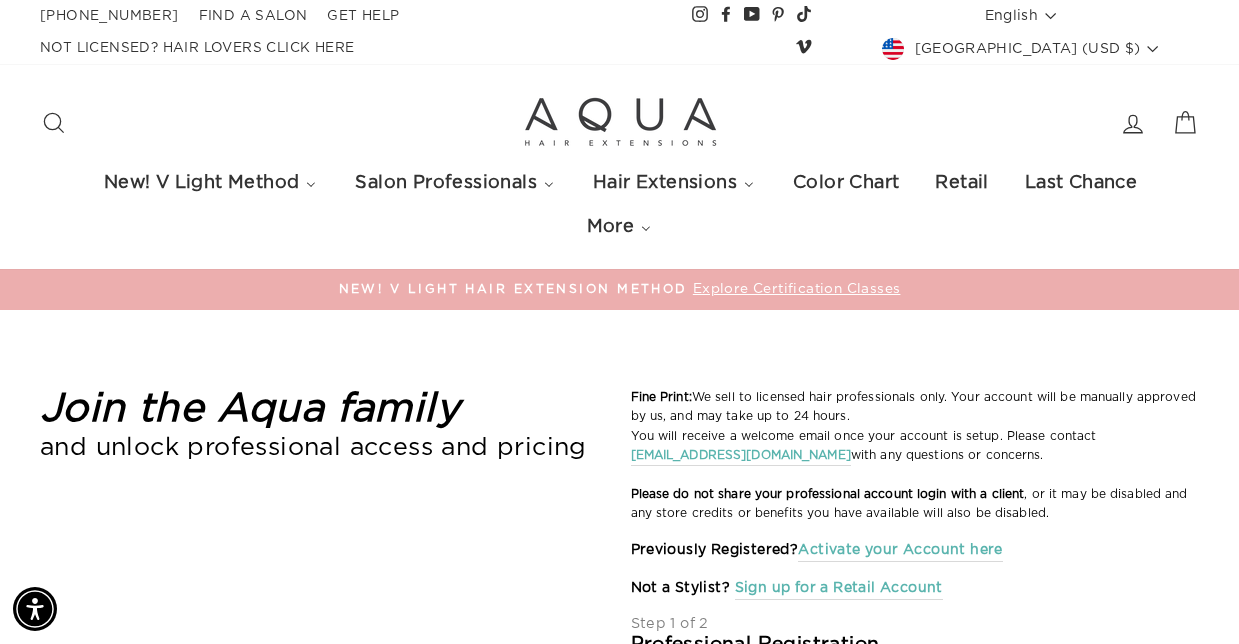 click 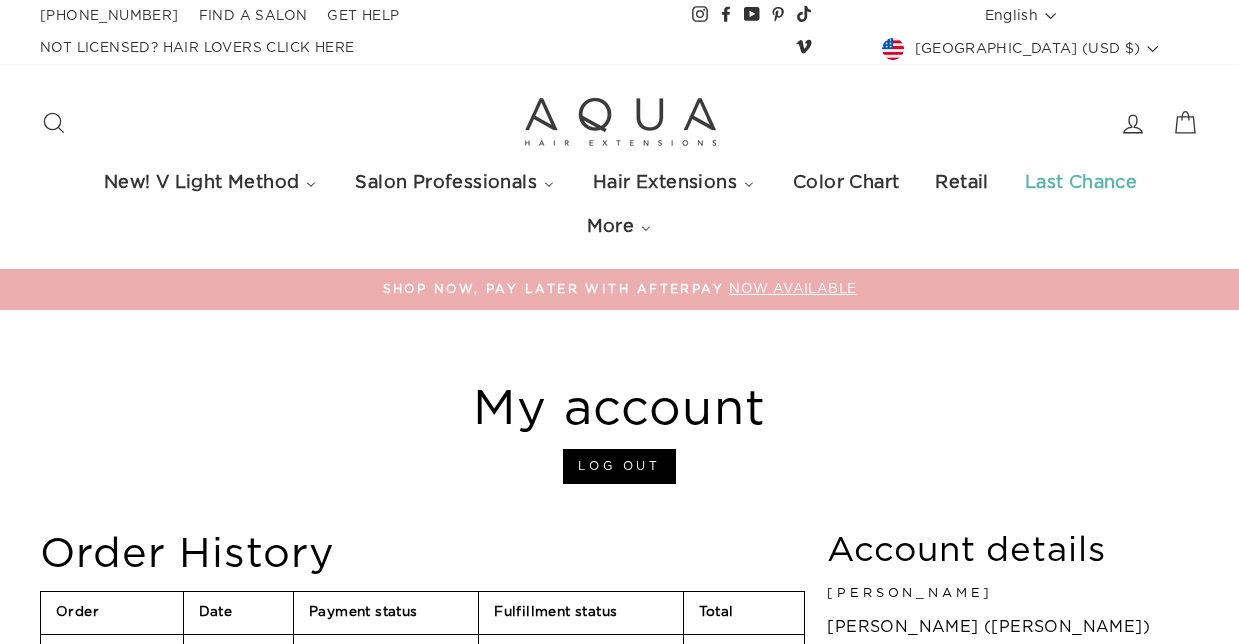 scroll, scrollTop: 0, scrollLeft: 0, axis: both 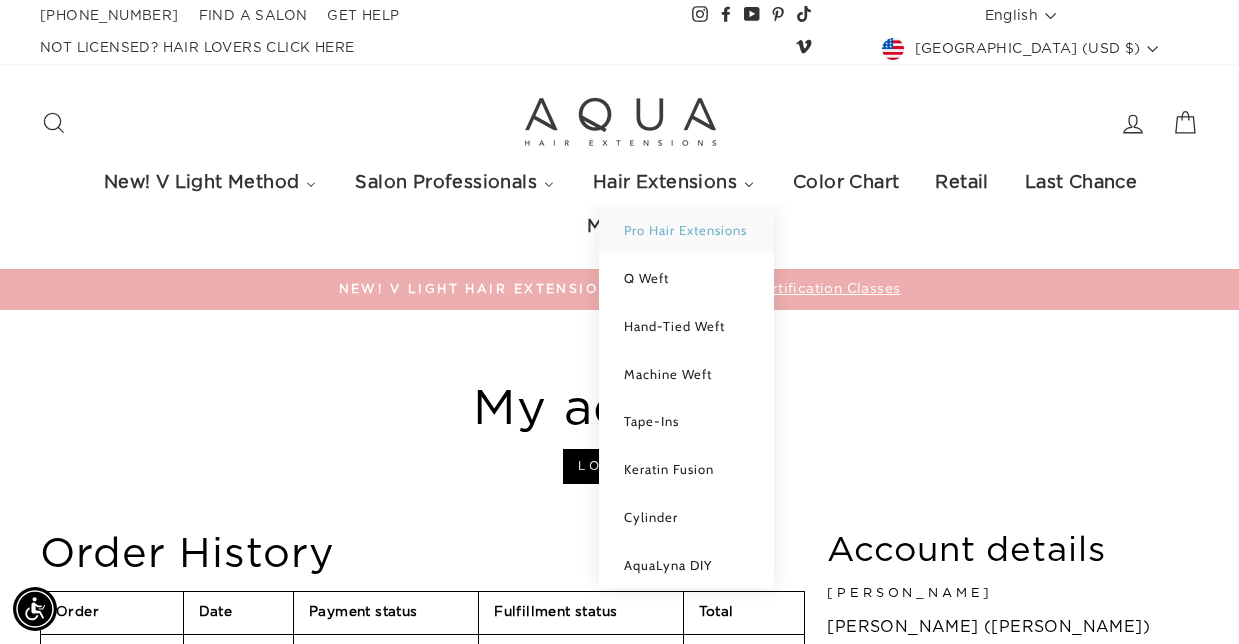 click on "Pro Hair Extensions" at bounding box center (685, 230) 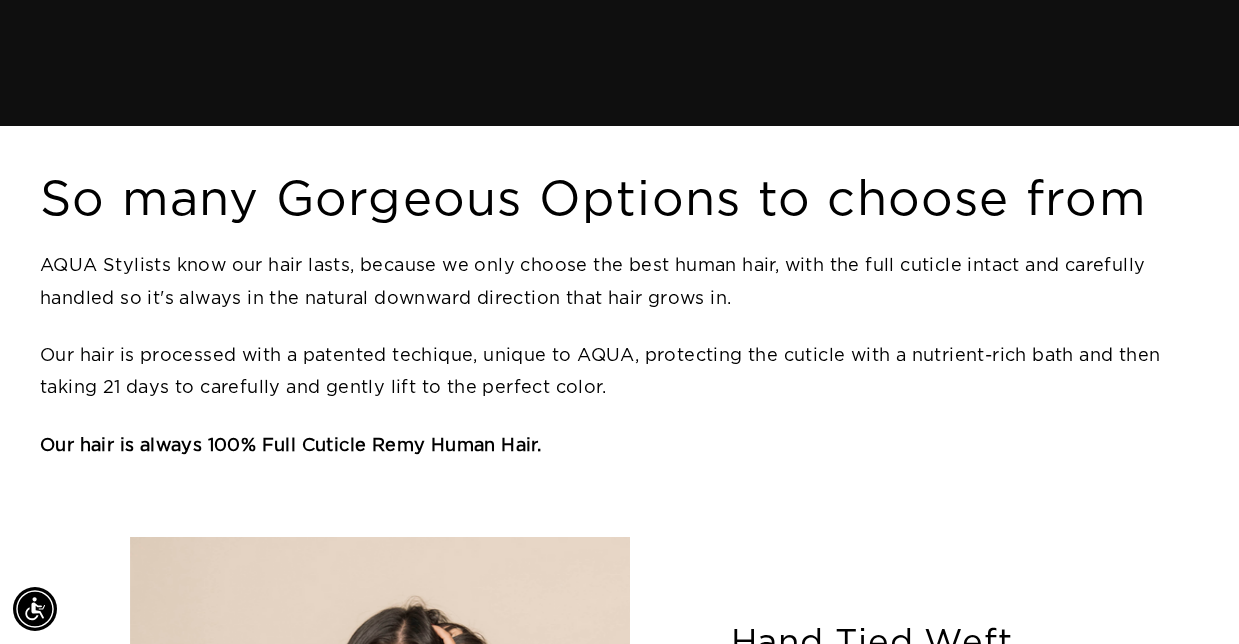 scroll, scrollTop: 1356, scrollLeft: 0, axis: vertical 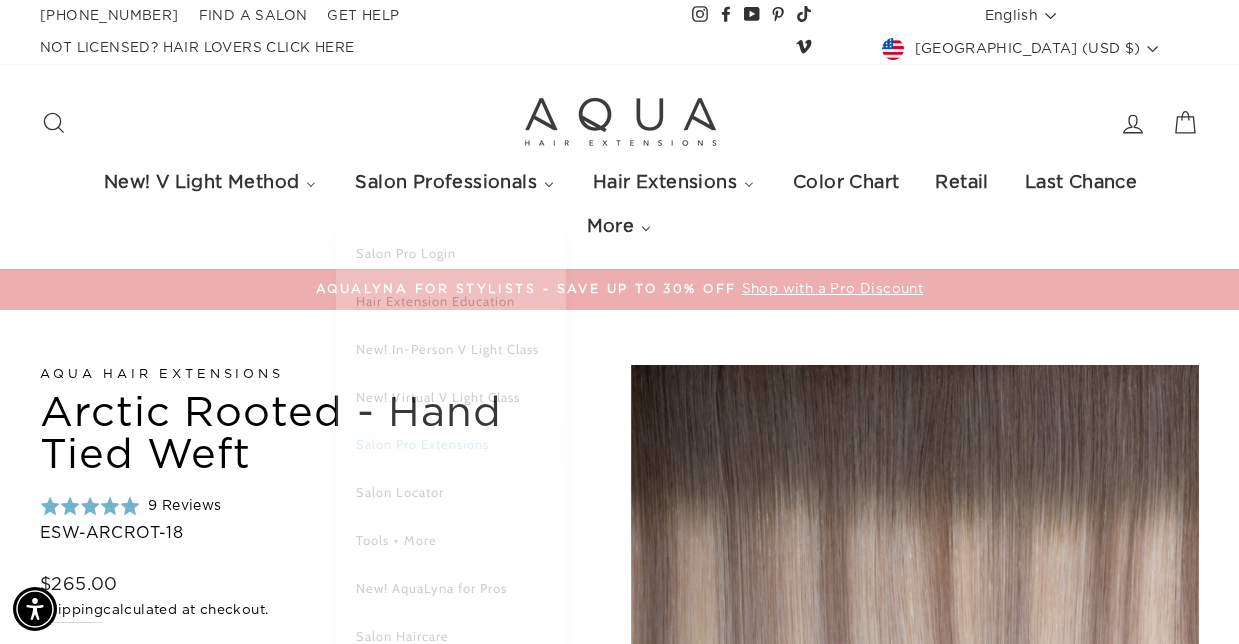 click on "Salon Pro Extensions" at bounding box center [422, 421] 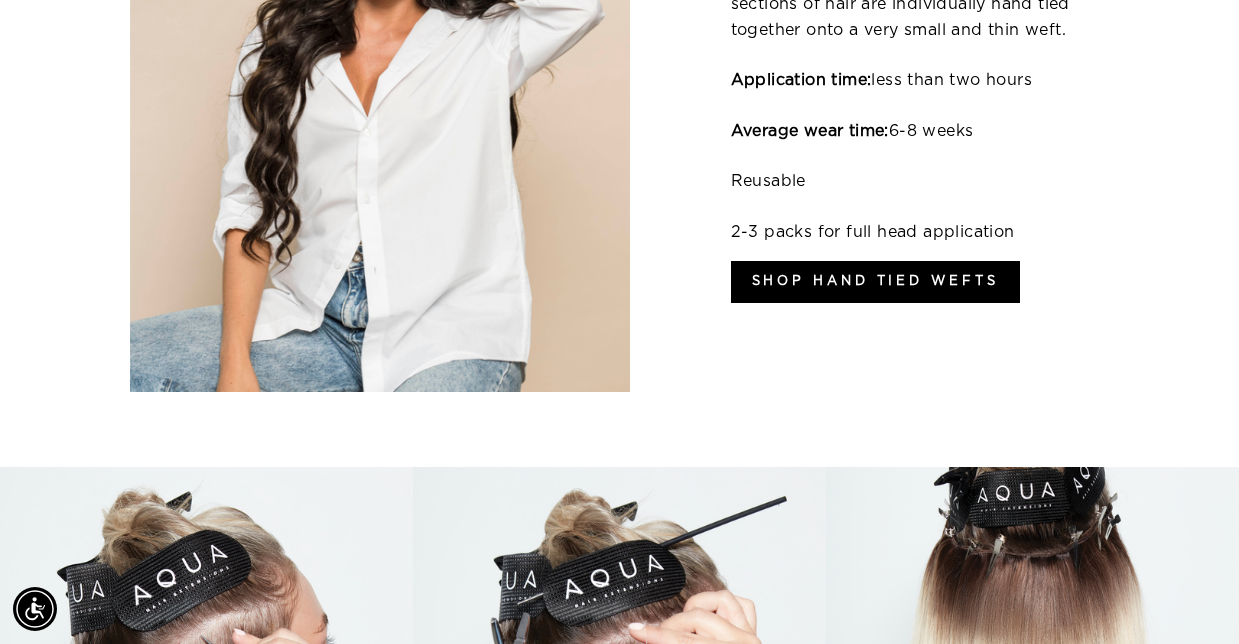 scroll, scrollTop: 2772, scrollLeft: 0, axis: vertical 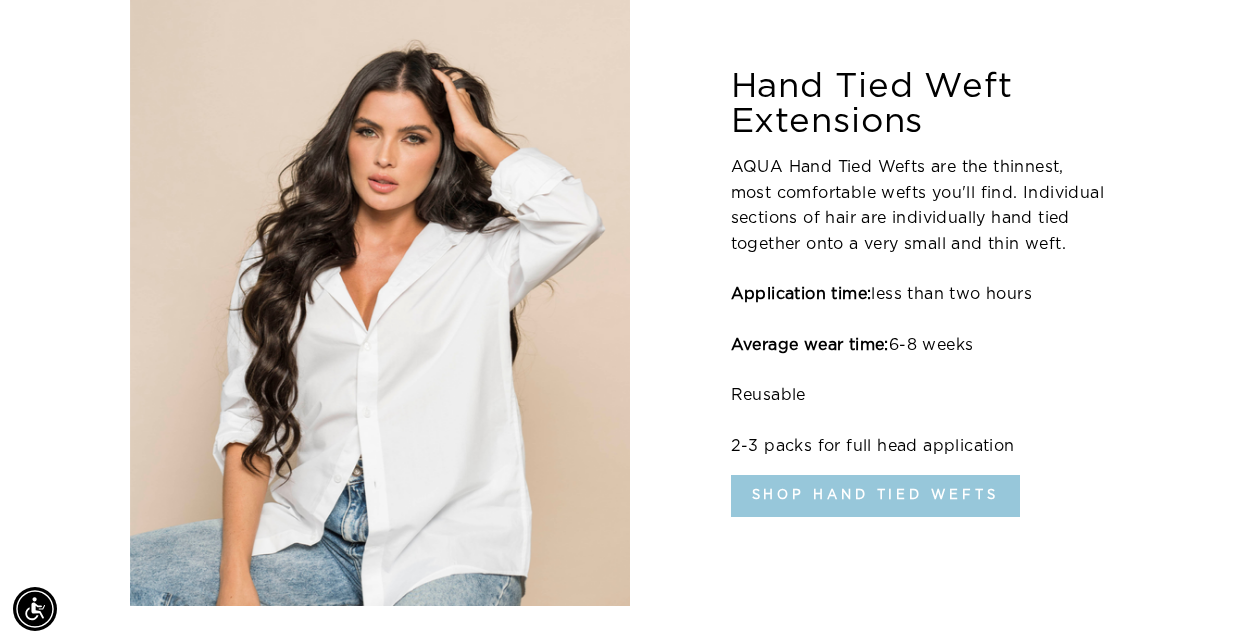 click on "Shop Hand Tied Wefts" at bounding box center [875, 496] 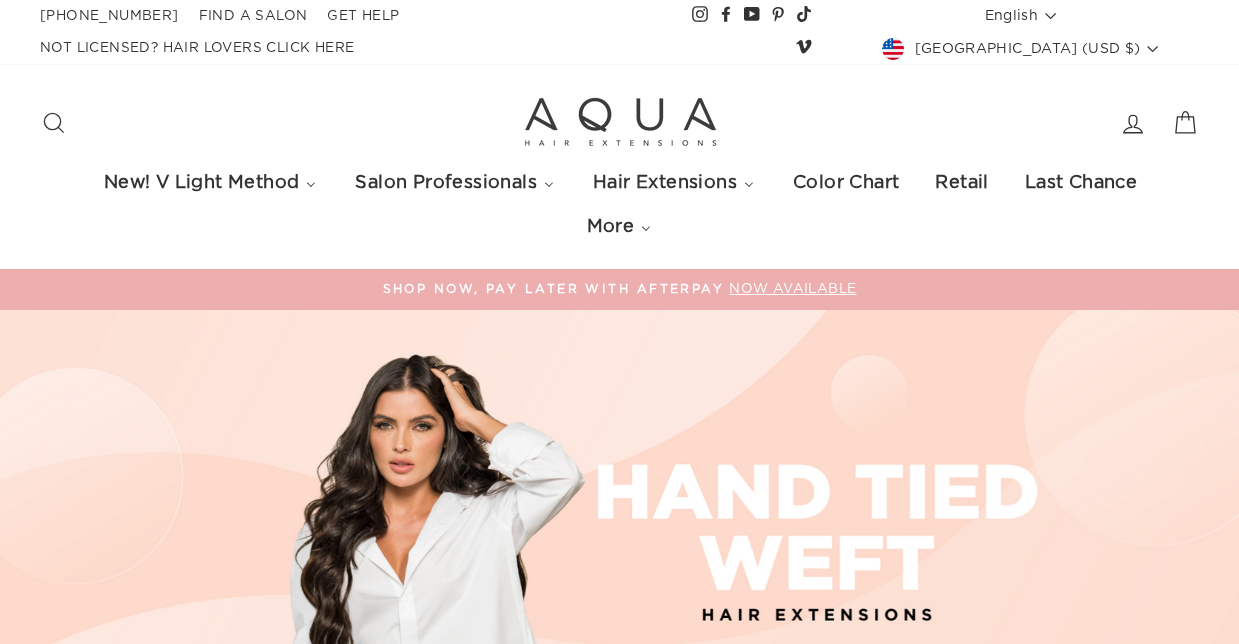 select on "manual" 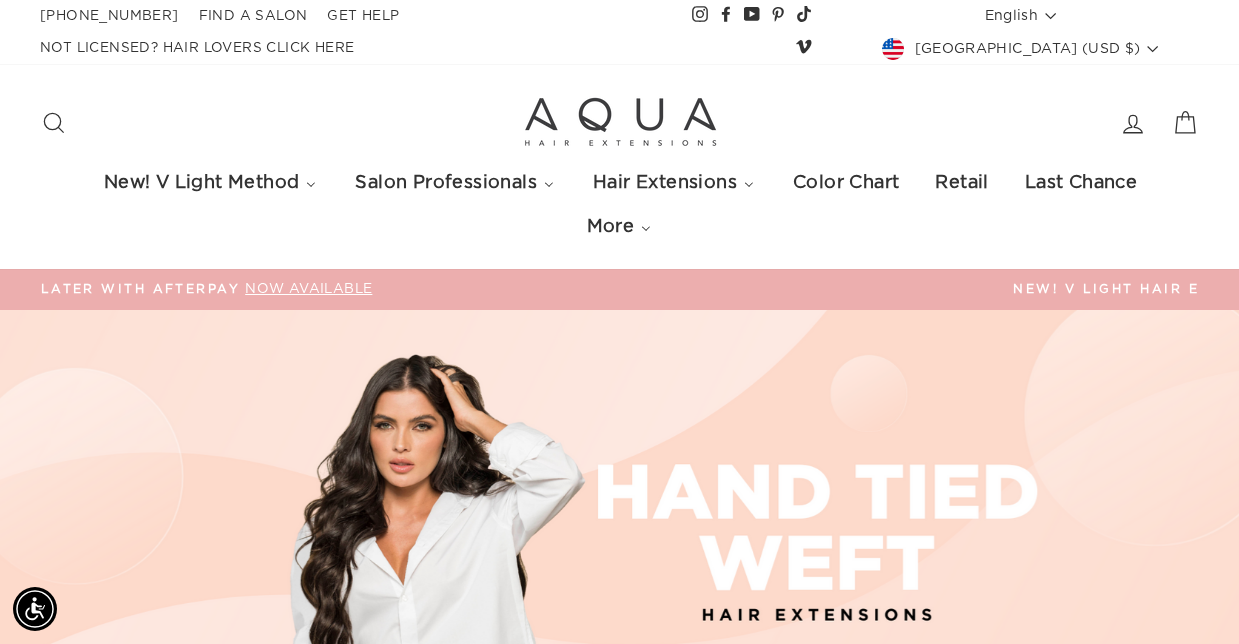 scroll, scrollTop: 101, scrollLeft: 0, axis: vertical 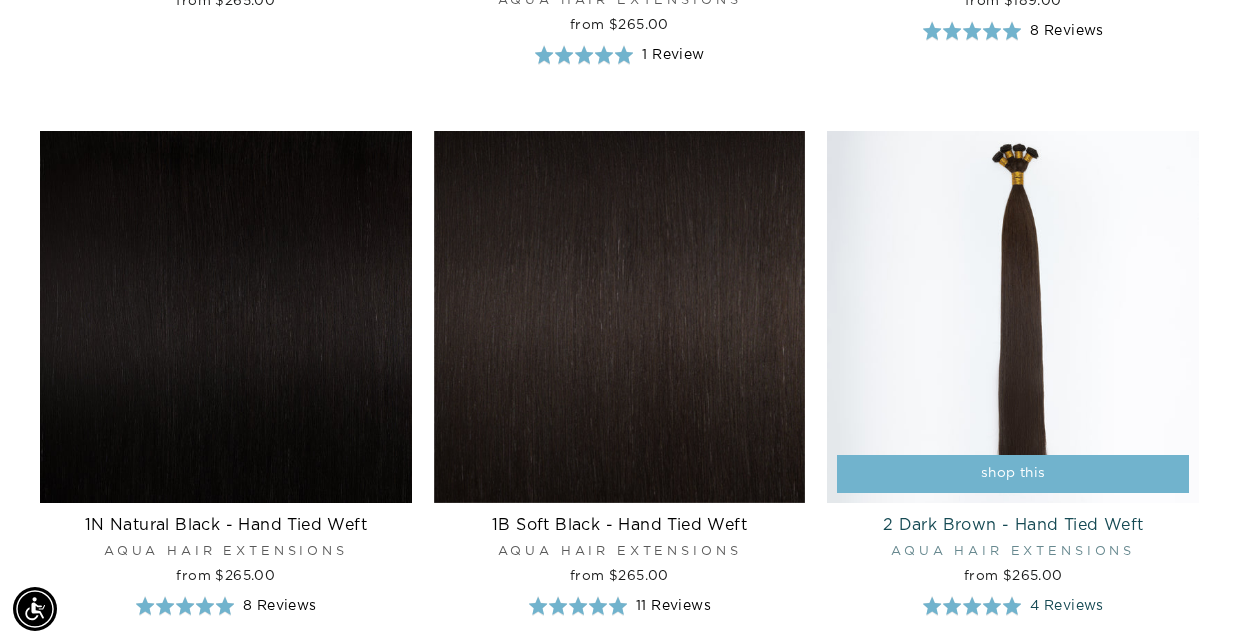 click on "shop this" at bounding box center [1013, 473] 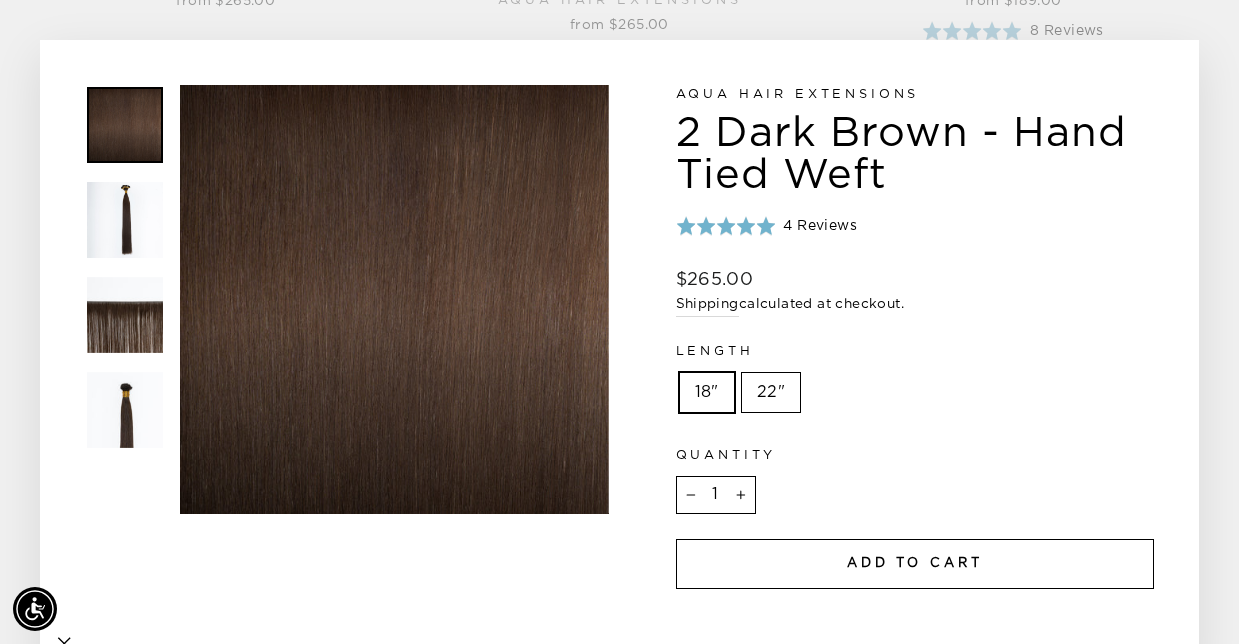 click on "22"" at bounding box center [771, 393] 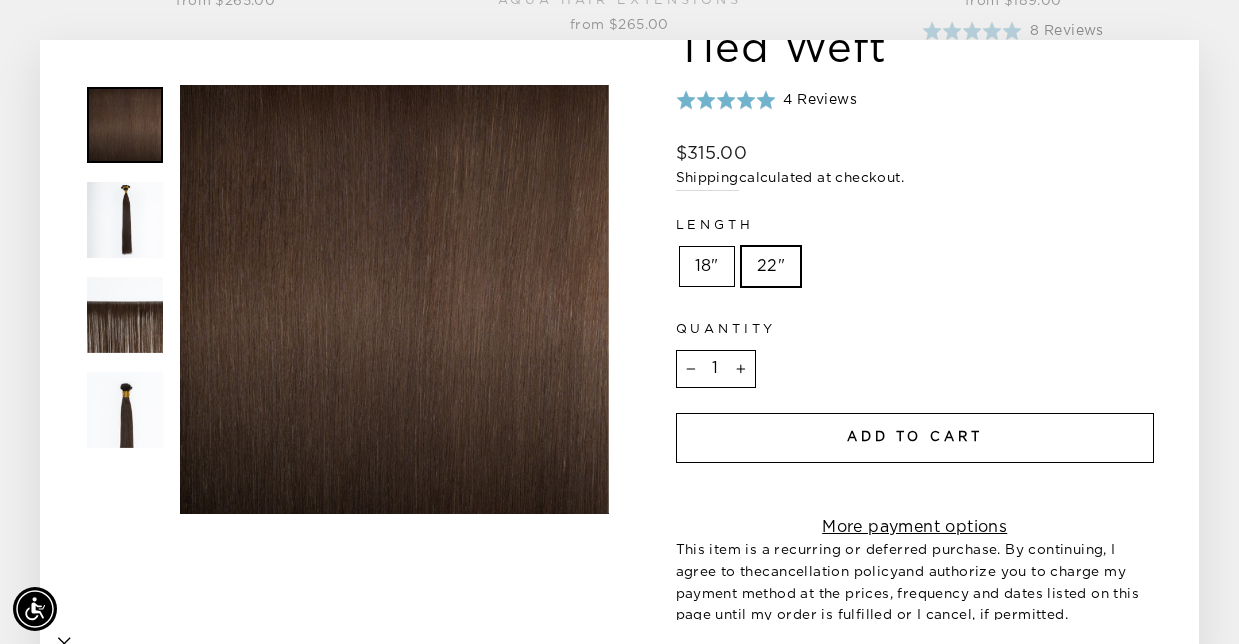 scroll, scrollTop: 129, scrollLeft: 0, axis: vertical 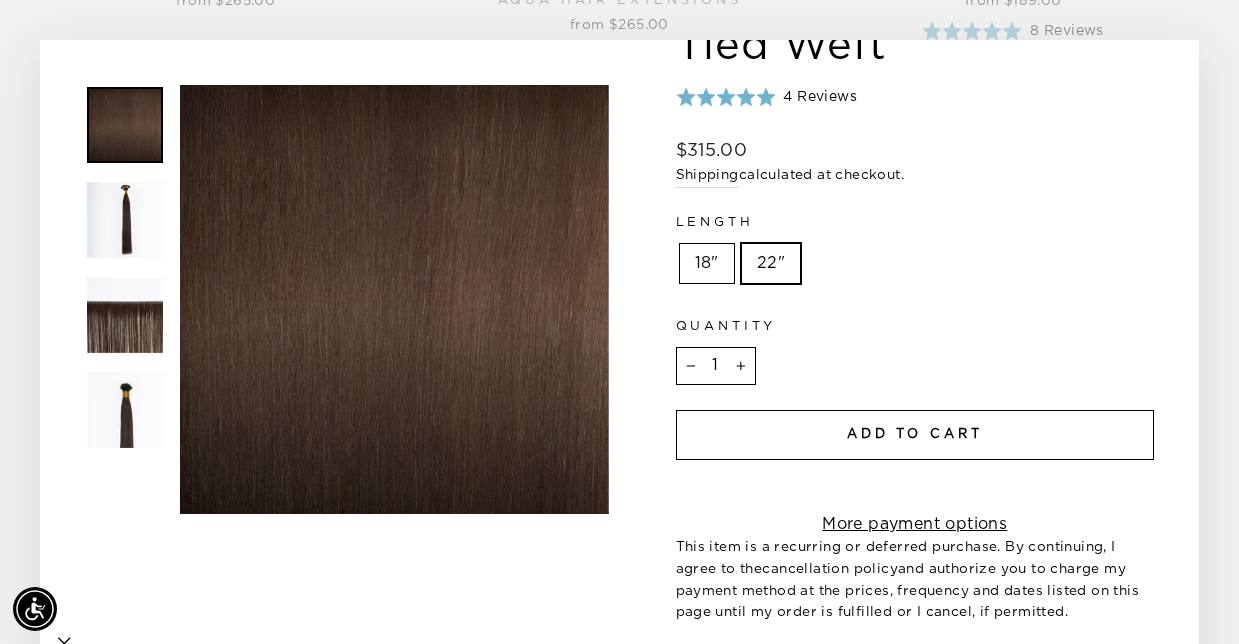 click on "Add to cart" at bounding box center [915, 434] 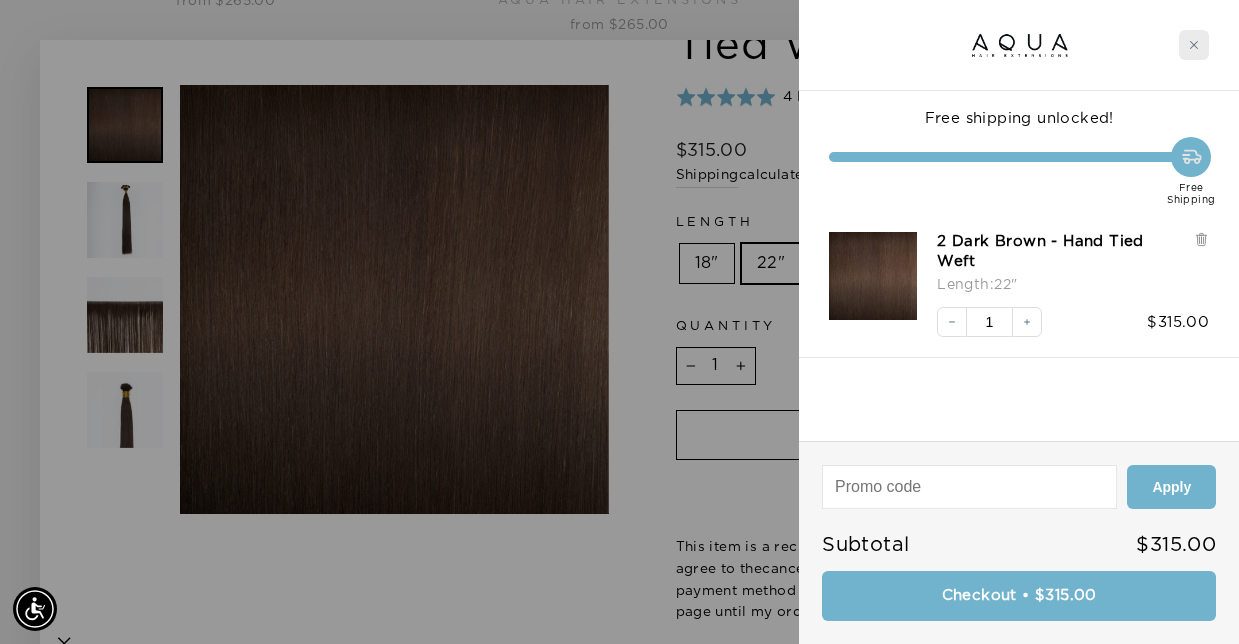 click 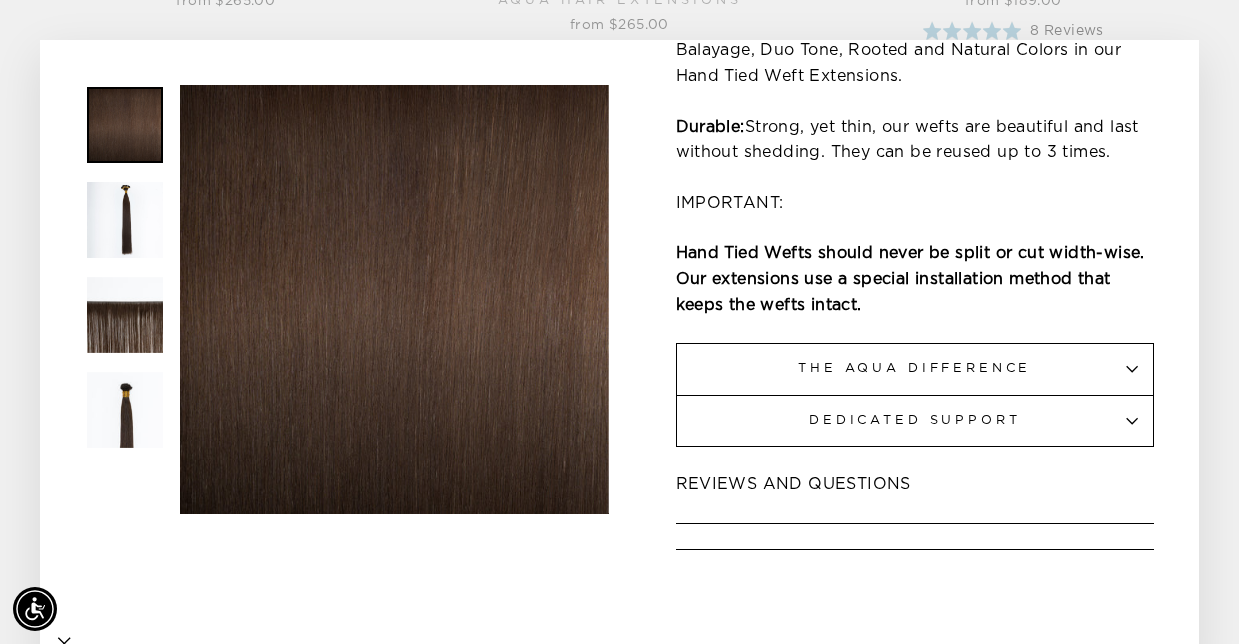 scroll, scrollTop: 1793, scrollLeft: 0, axis: vertical 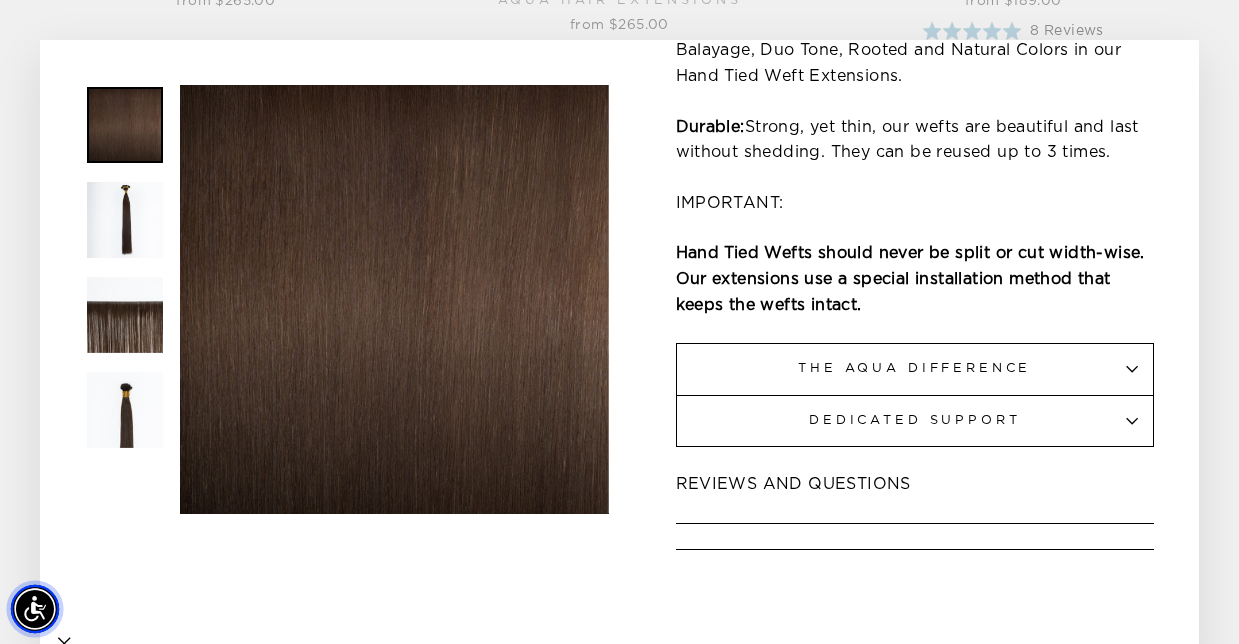 click at bounding box center (35, 609) 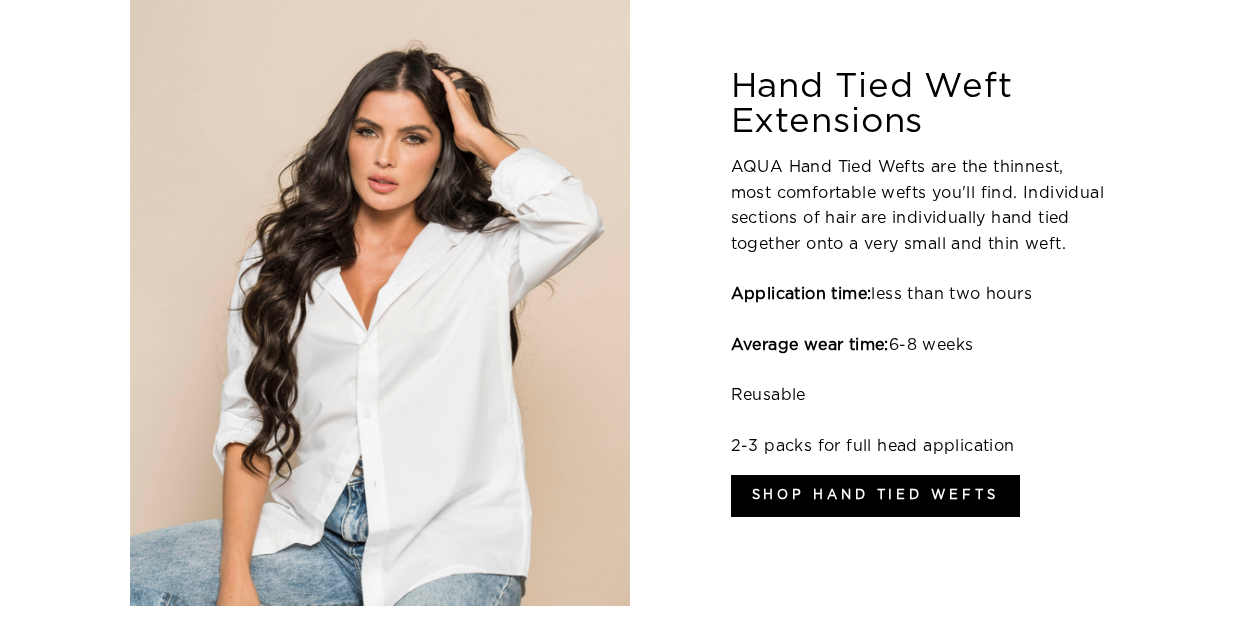 scroll, scrollTop: 0, scrollLeft: 0, axis: both 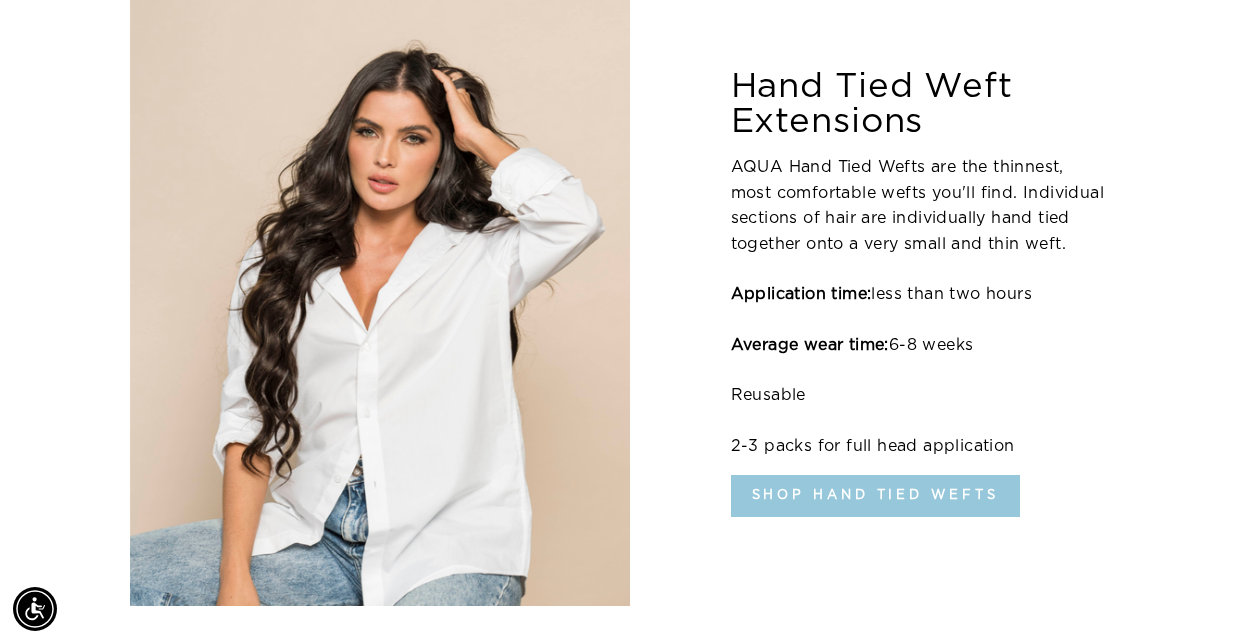 click on "Shop Hand Tied Wefts" at bounding box center [875, 496] 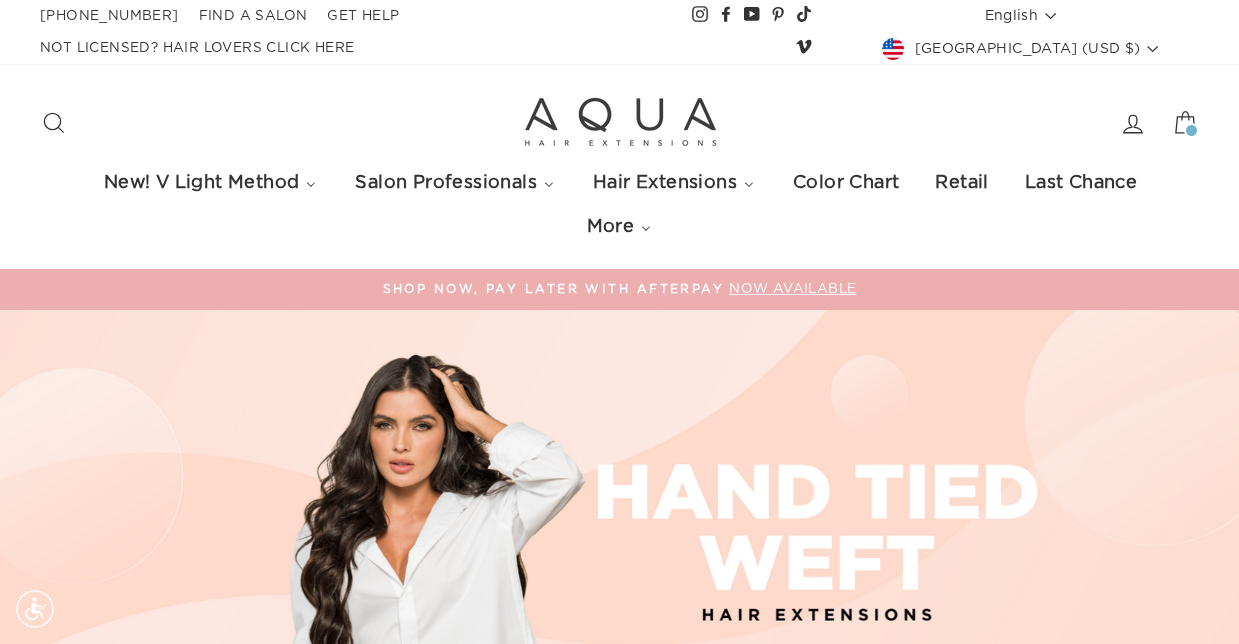select on "manual" 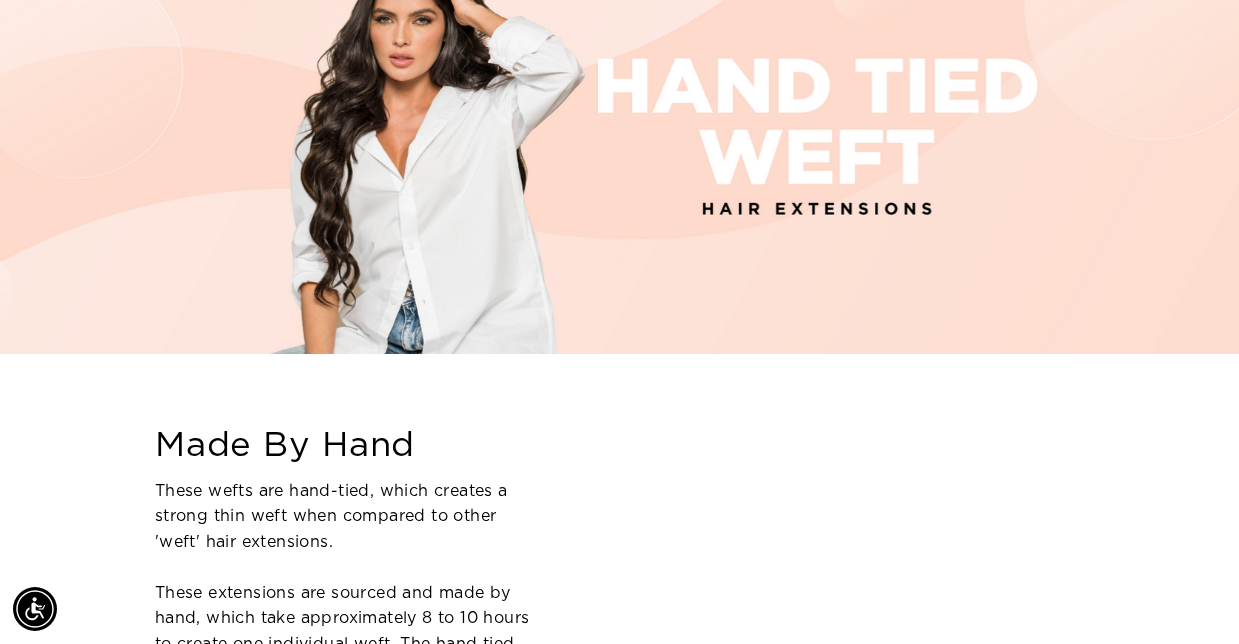 scroll, scrollTop: 691, scrollLeft: 0, axis: vertical 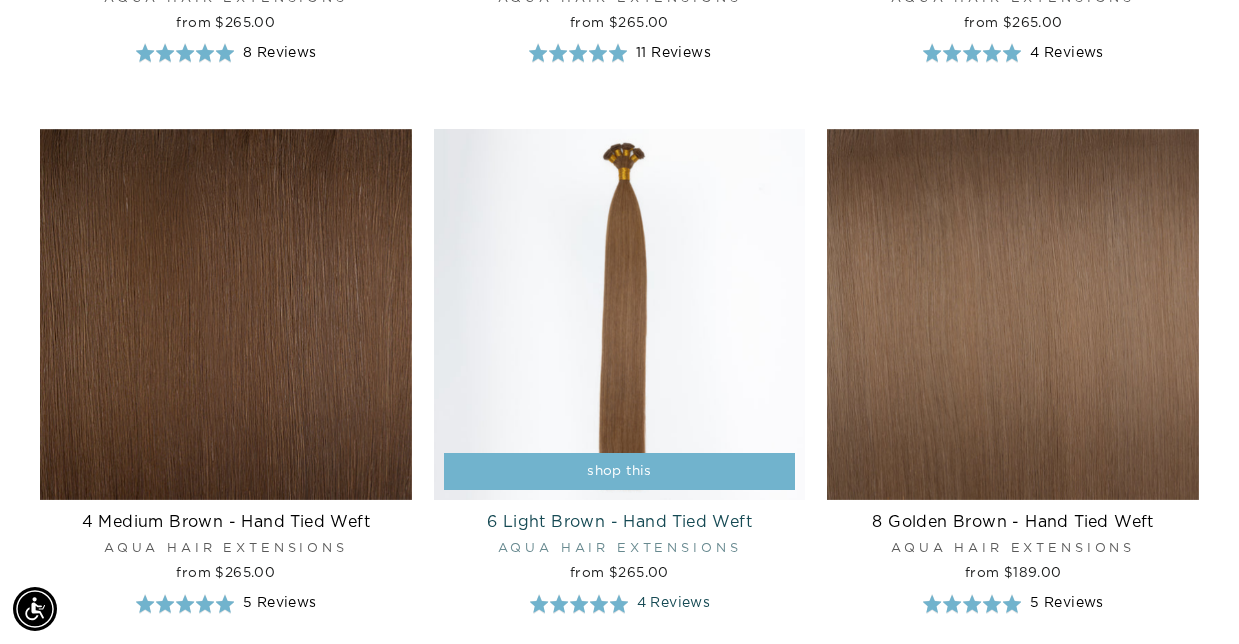 click on "shop this" at bounding box center (620, 472) 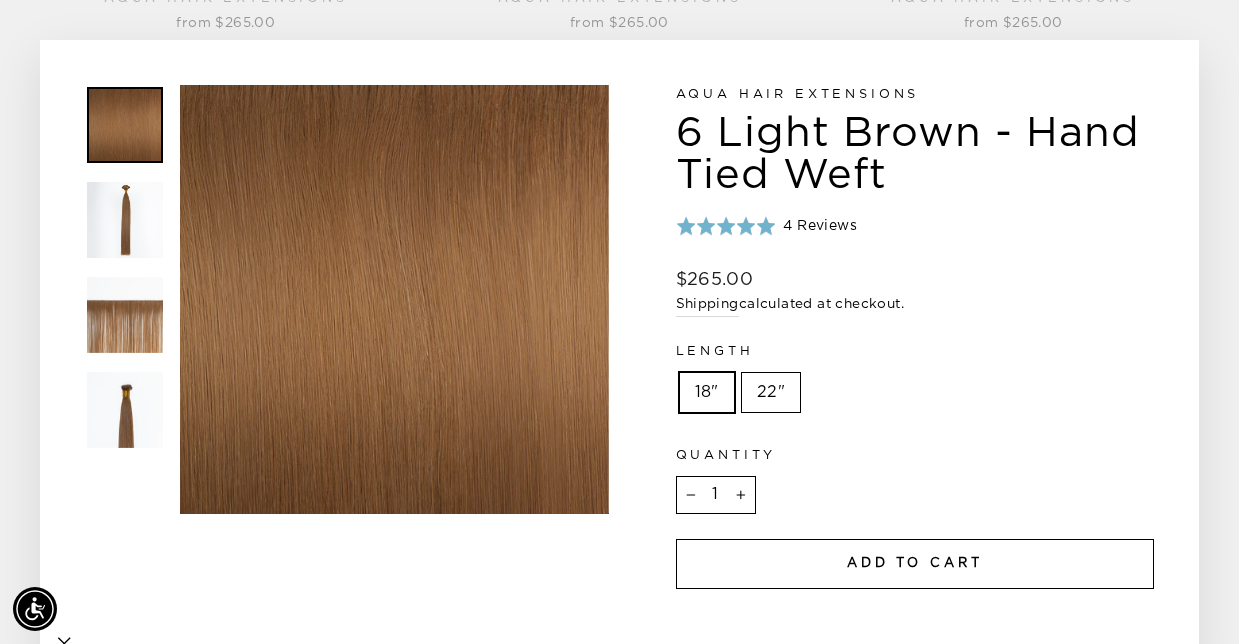 click on "22"" at bounding box center [771, 393] 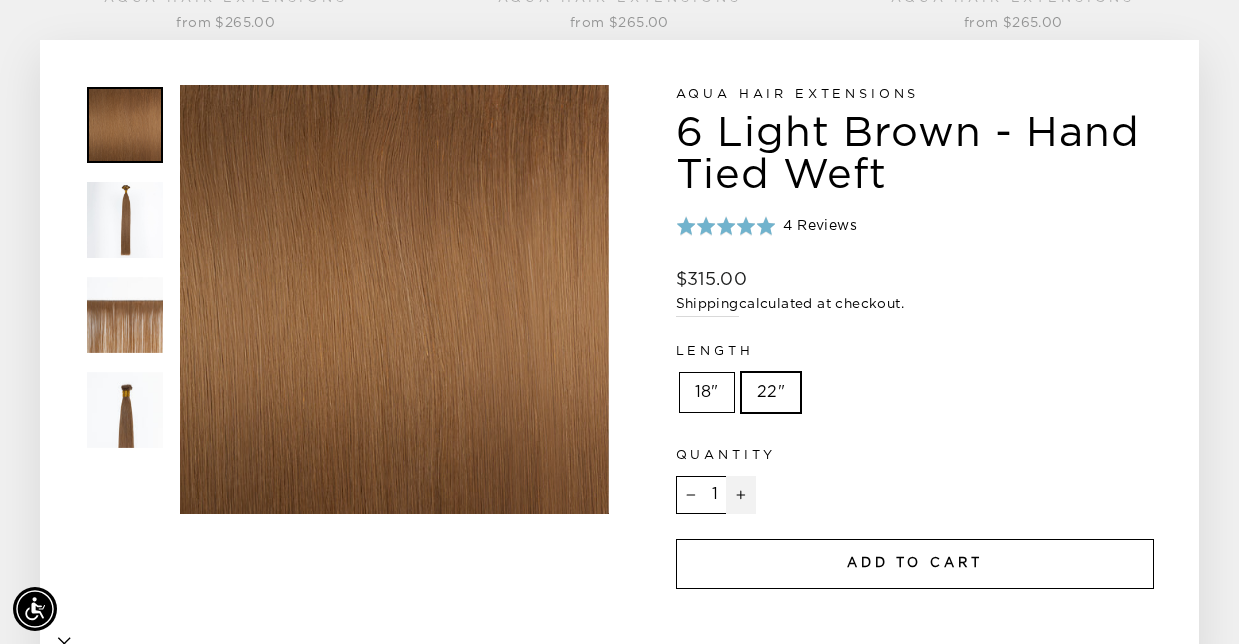 click 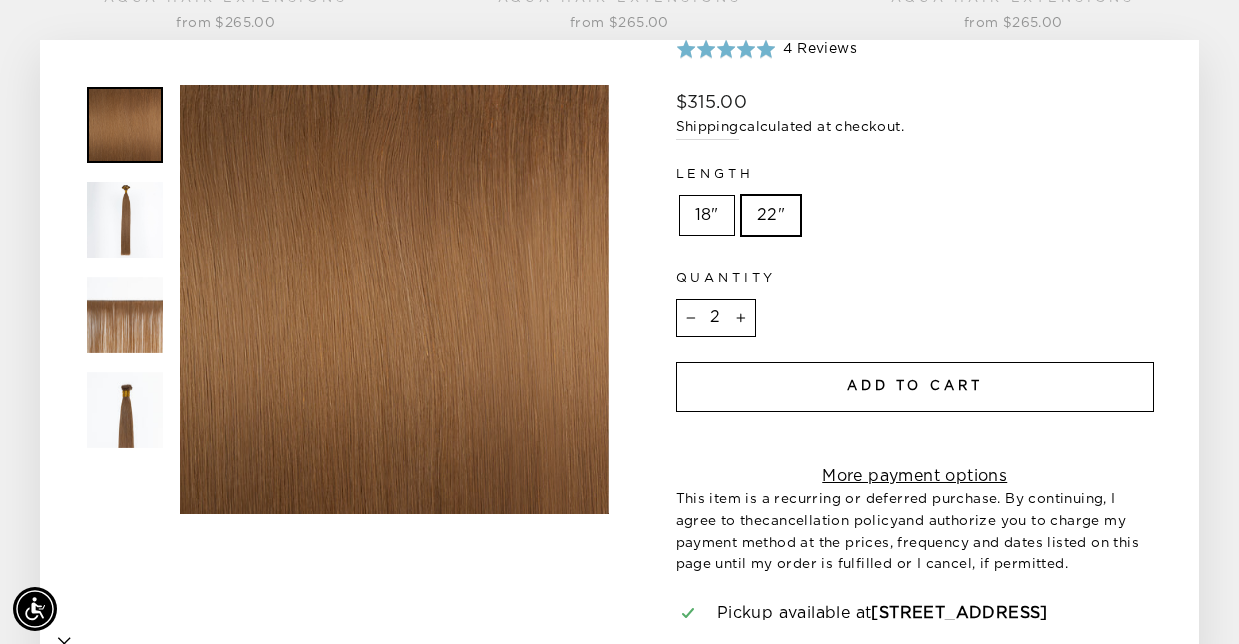 scroll, scrollTop: 174, scrollLeft: 0, axis: vertical 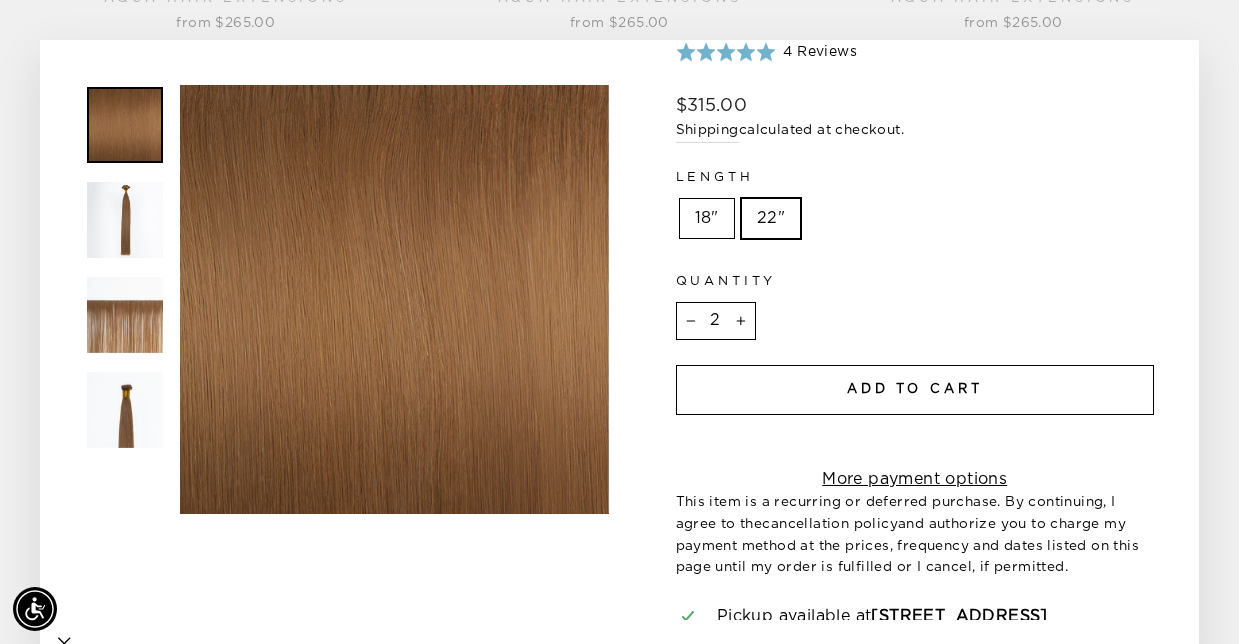 click on "Add to cart" at bounding box center (915, 390) 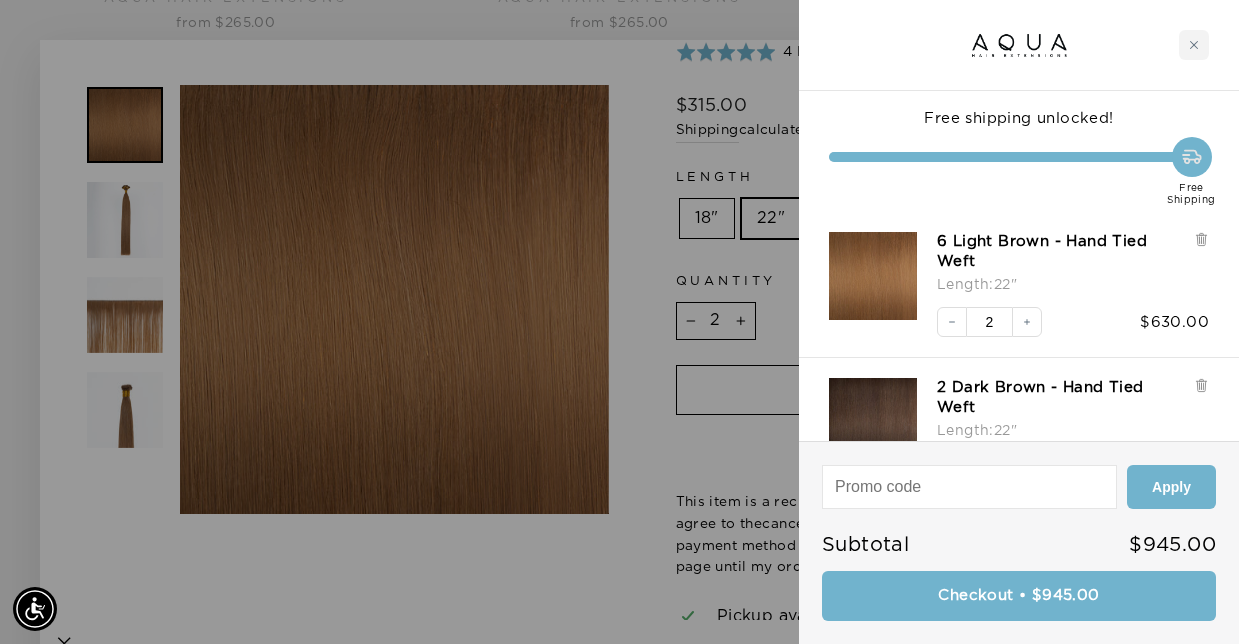 click on "Free Shipping" at bounding box center (1019, 172) 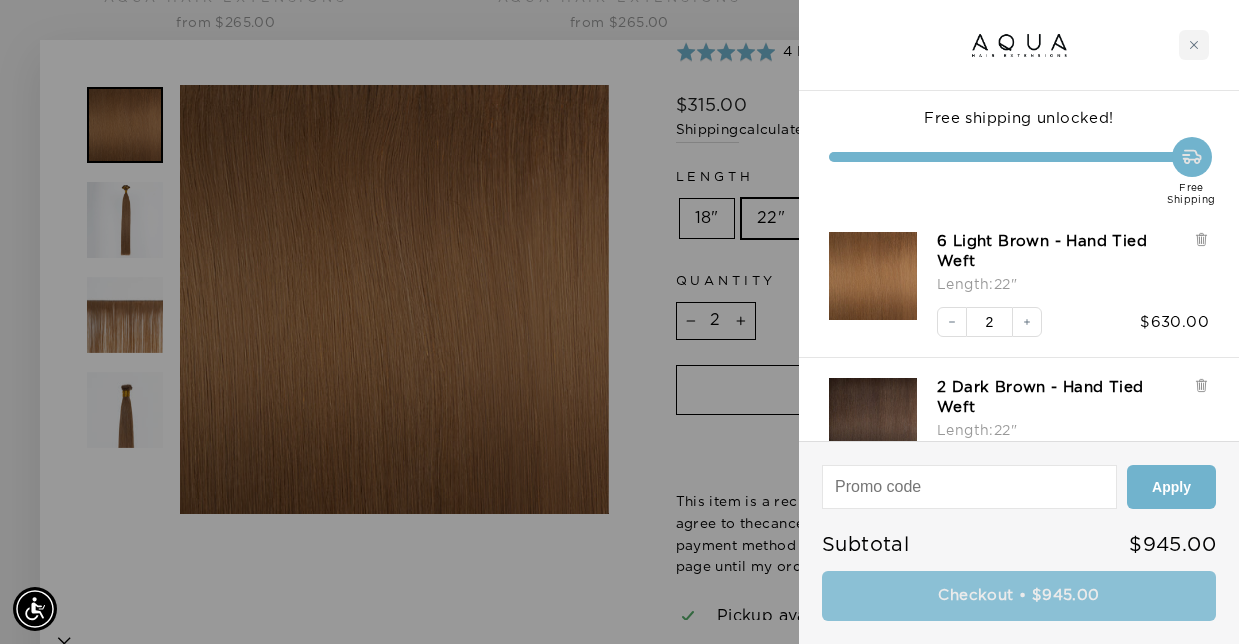 click on "Checkout • $945.00" at bounding box center (1019, 596) 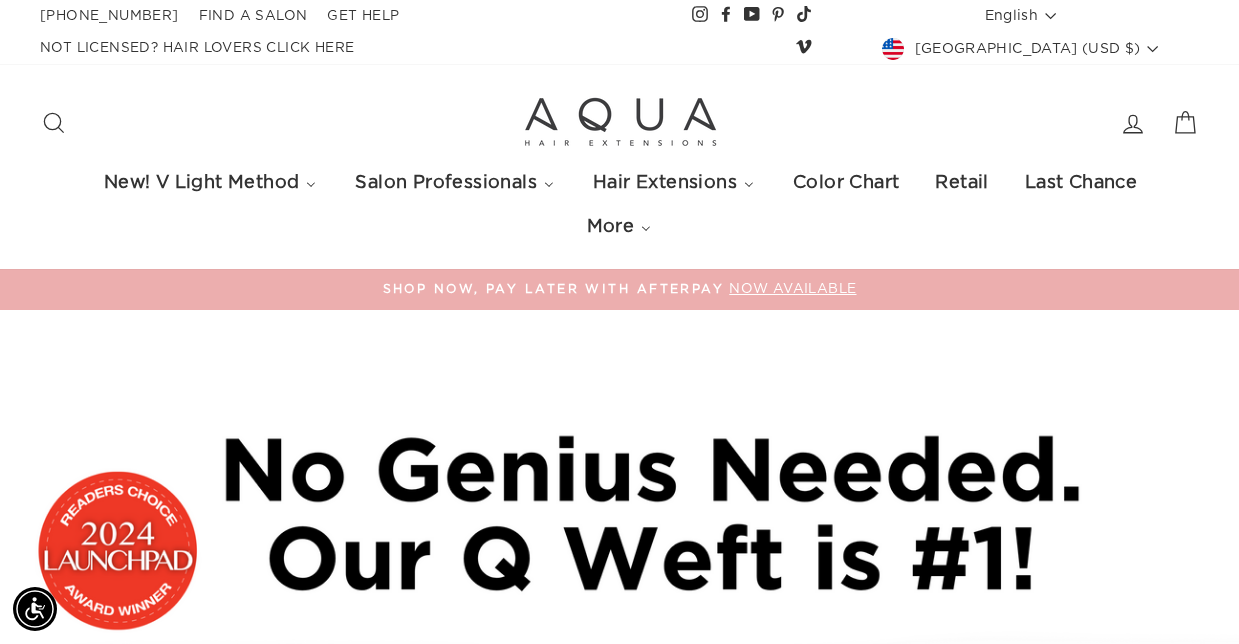 scroll, scrollTop: 0, scrollLeft: 0, axis: both 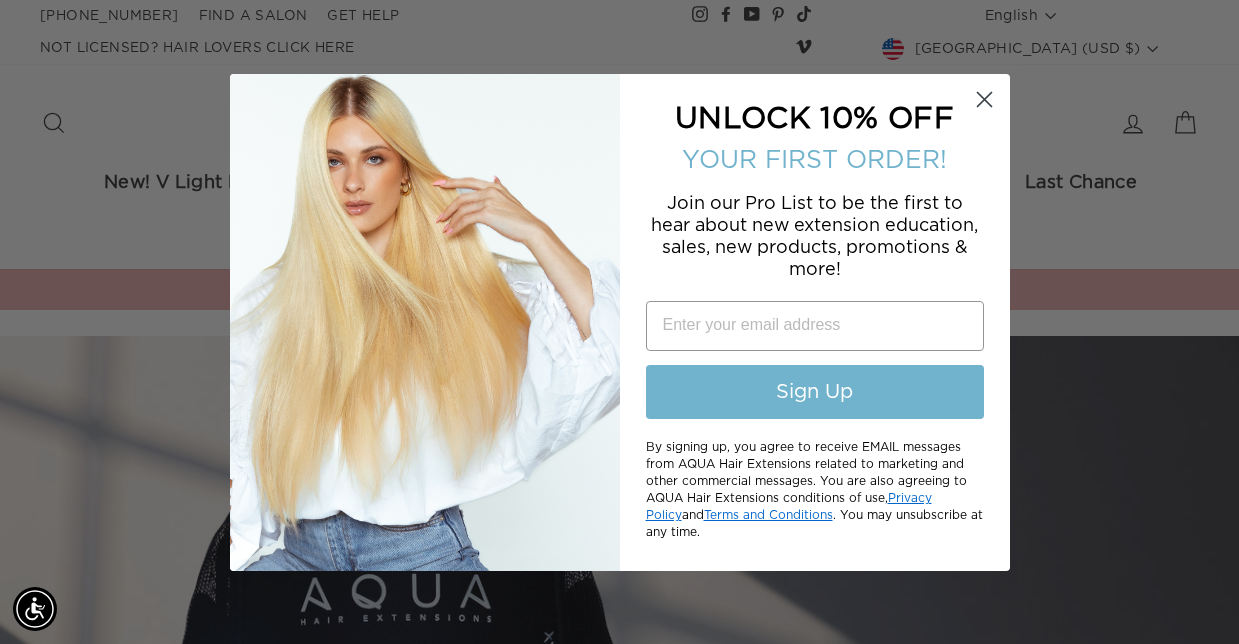 click 